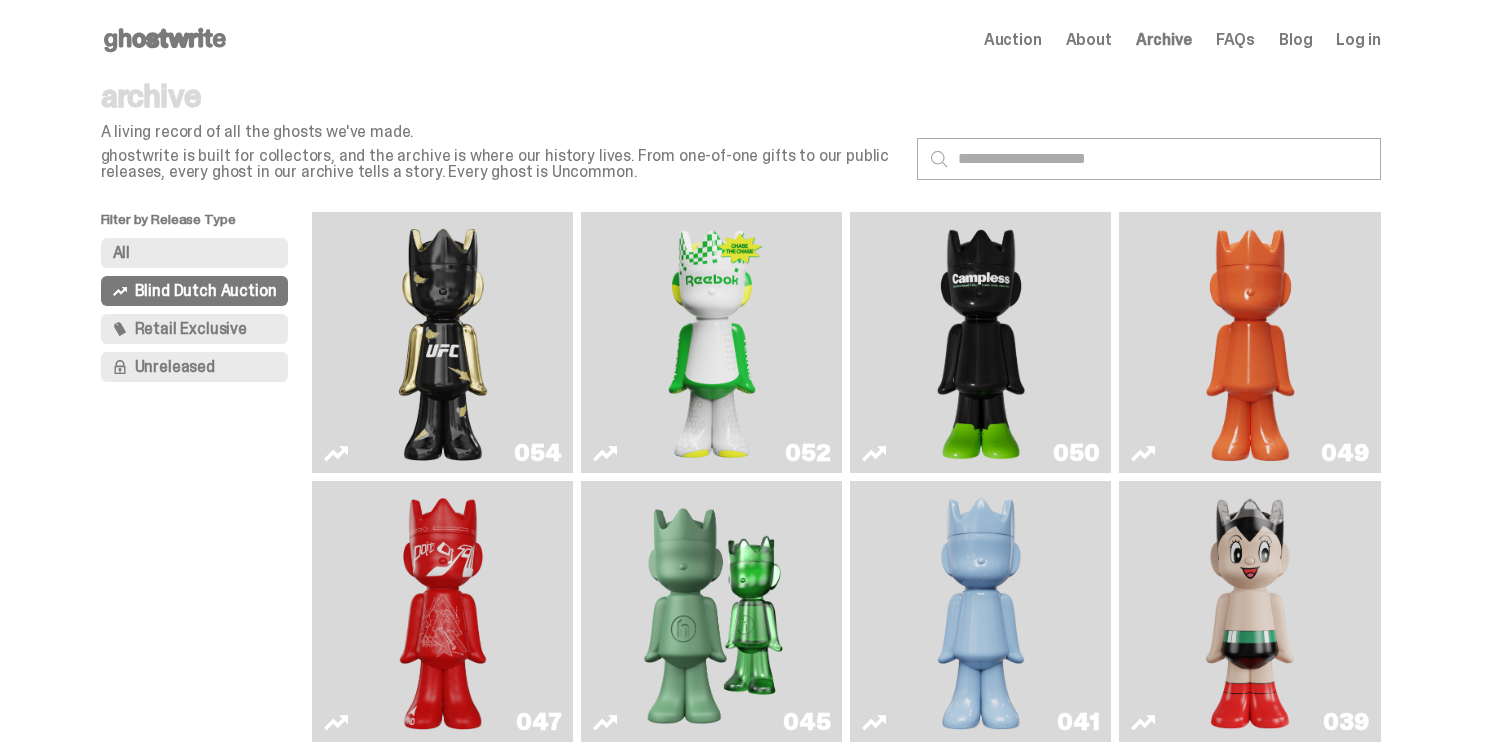 scroll, scrollTop: 0, scrollLeft: 0, axis: both 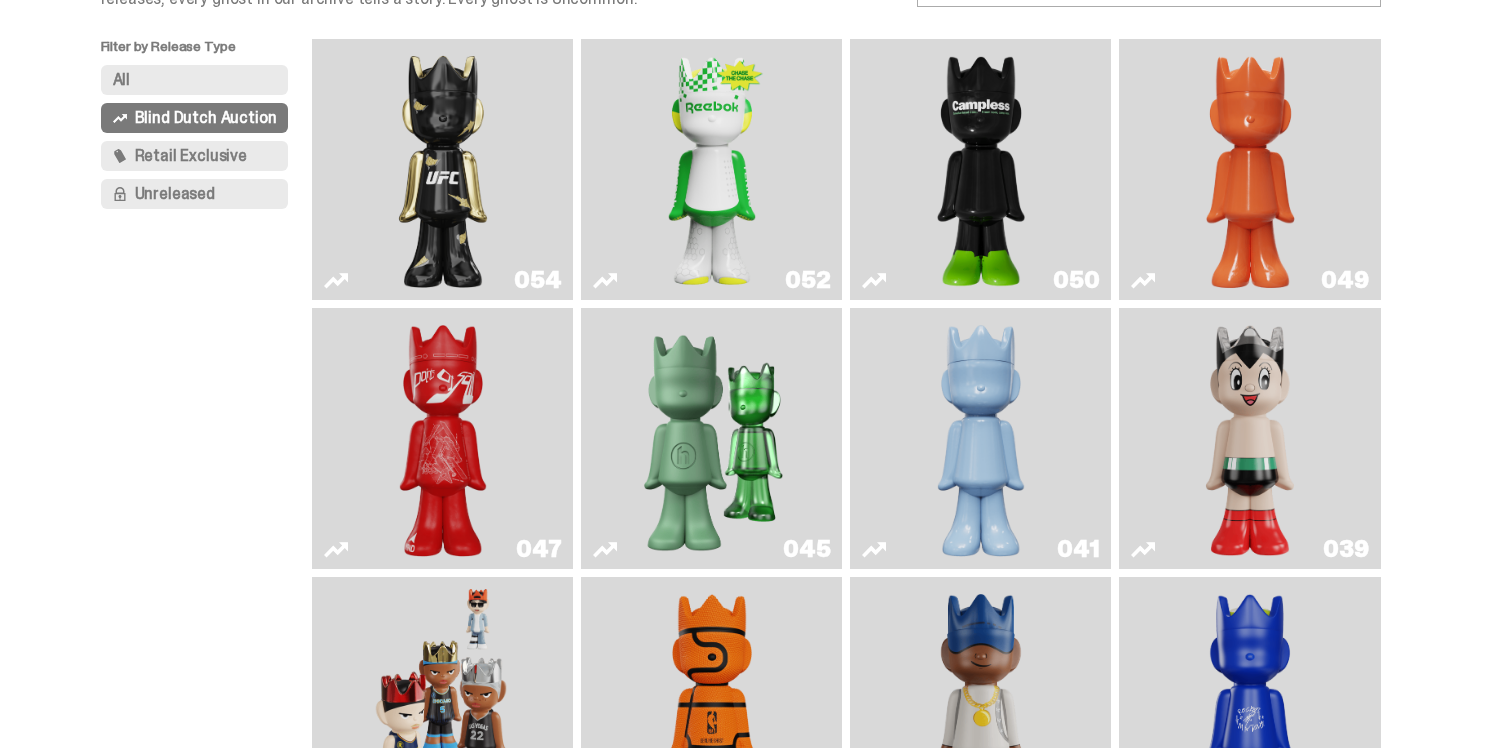 click at bounding box center (712, 438) 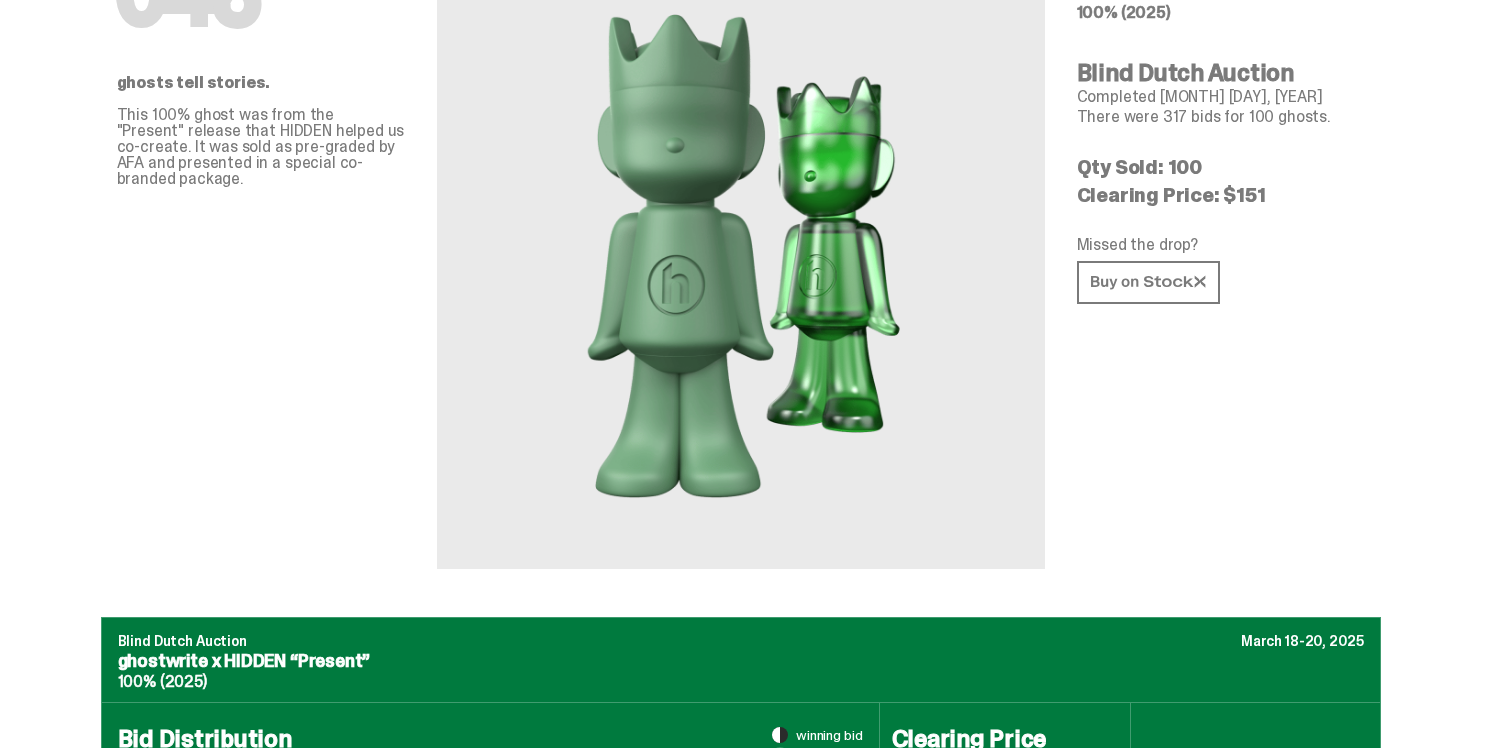 scroll, scrollTop: 0, scrollLeft: 0, axis: both 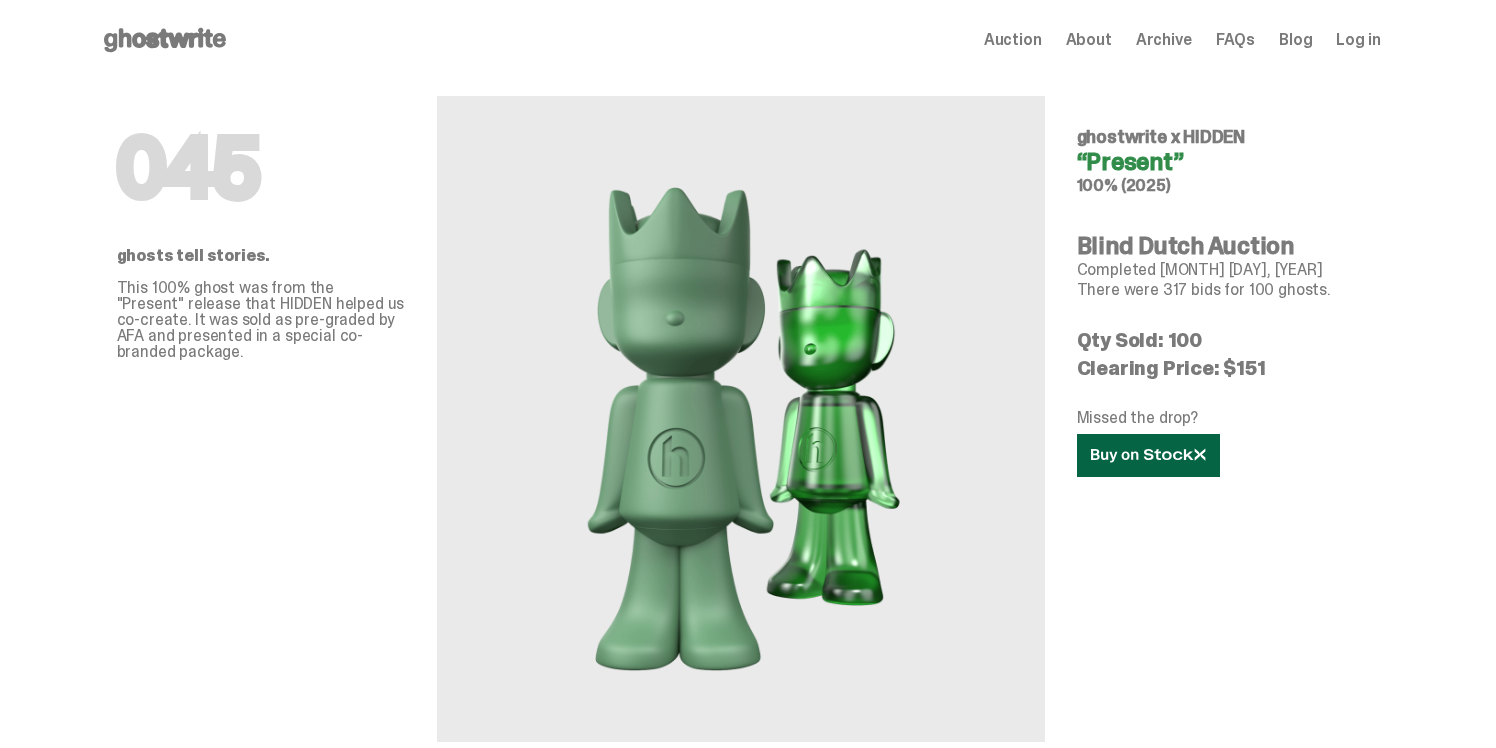 click at bounding box center (1148, 455) 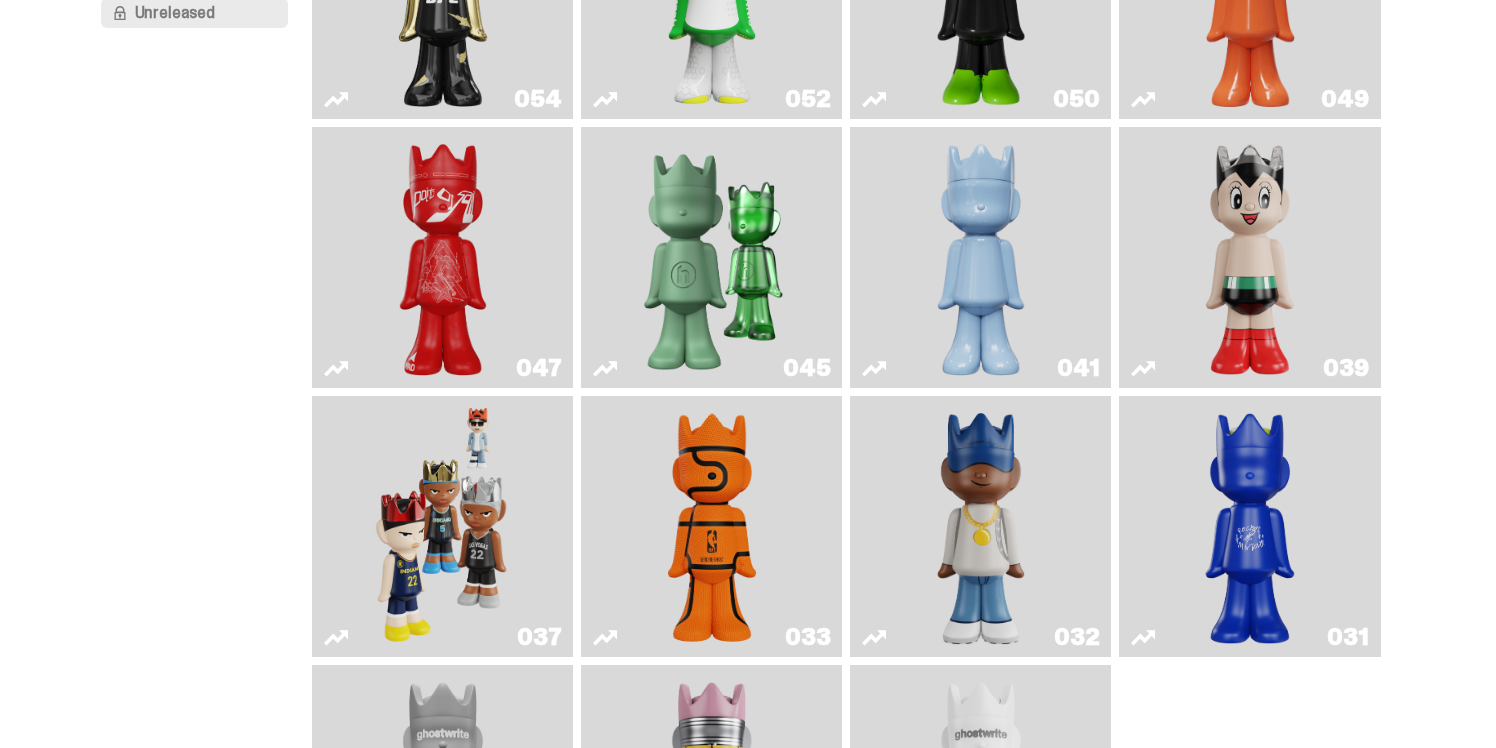 scroll, scrollTop: 483, scrollLeft: 0, axis: vertical 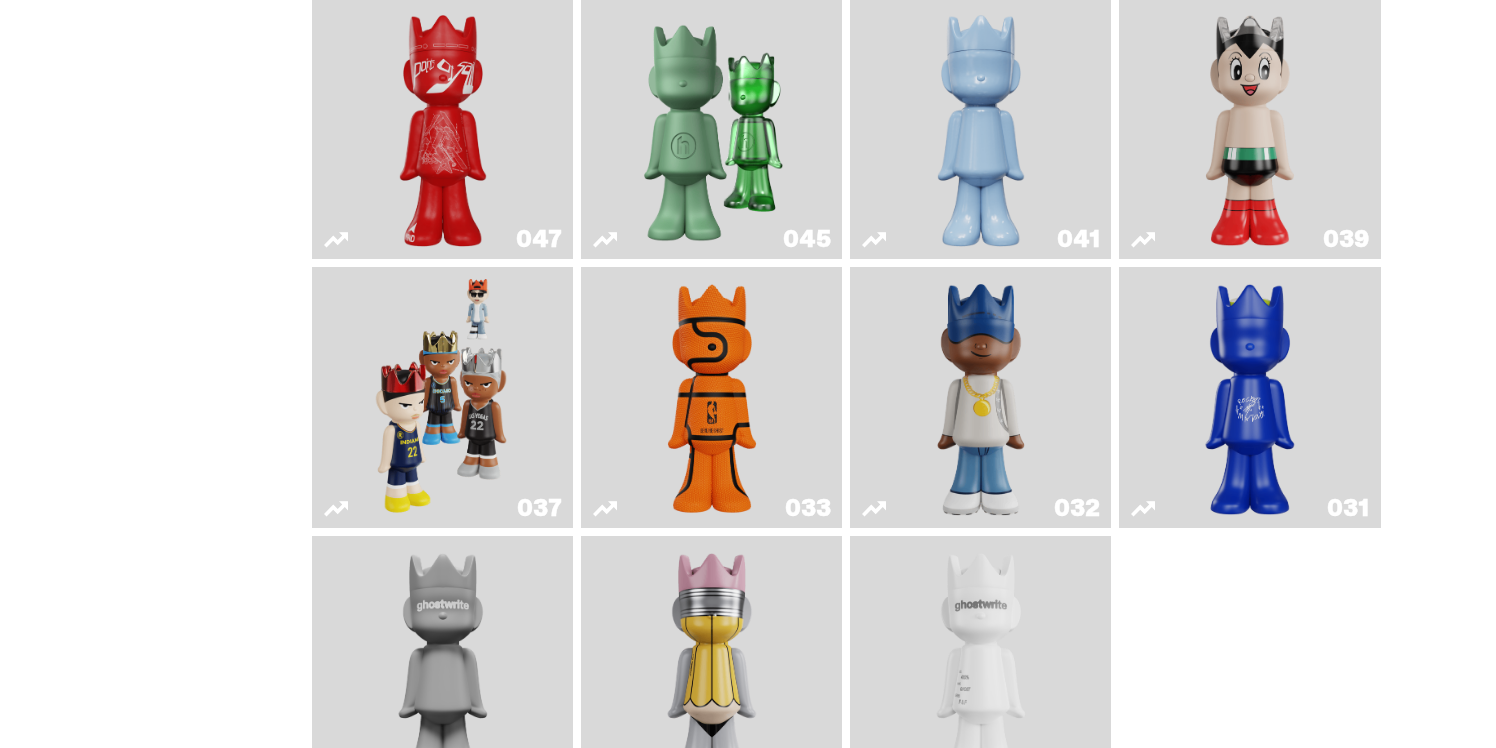click at bounding box center [712, 397] 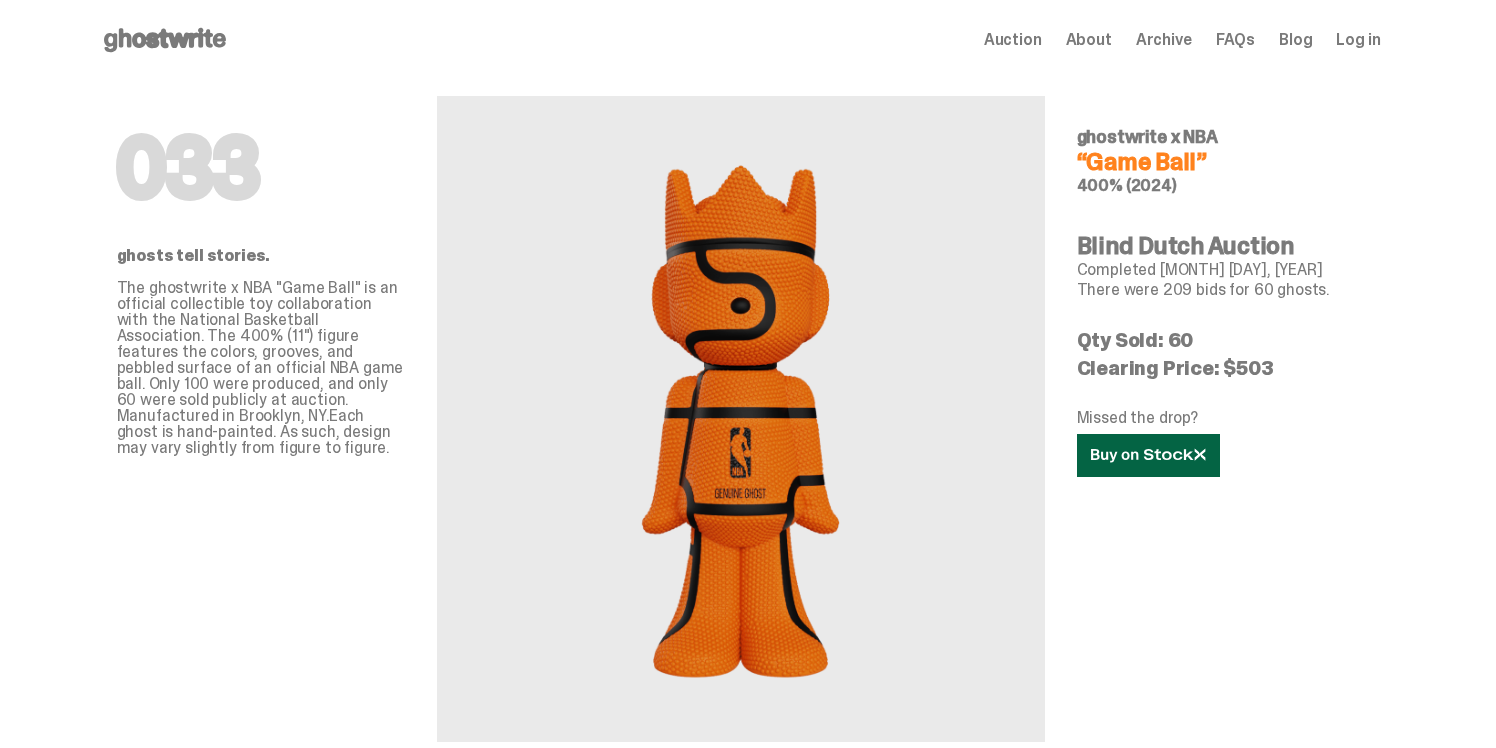 click at bounding box center [1148, 455] 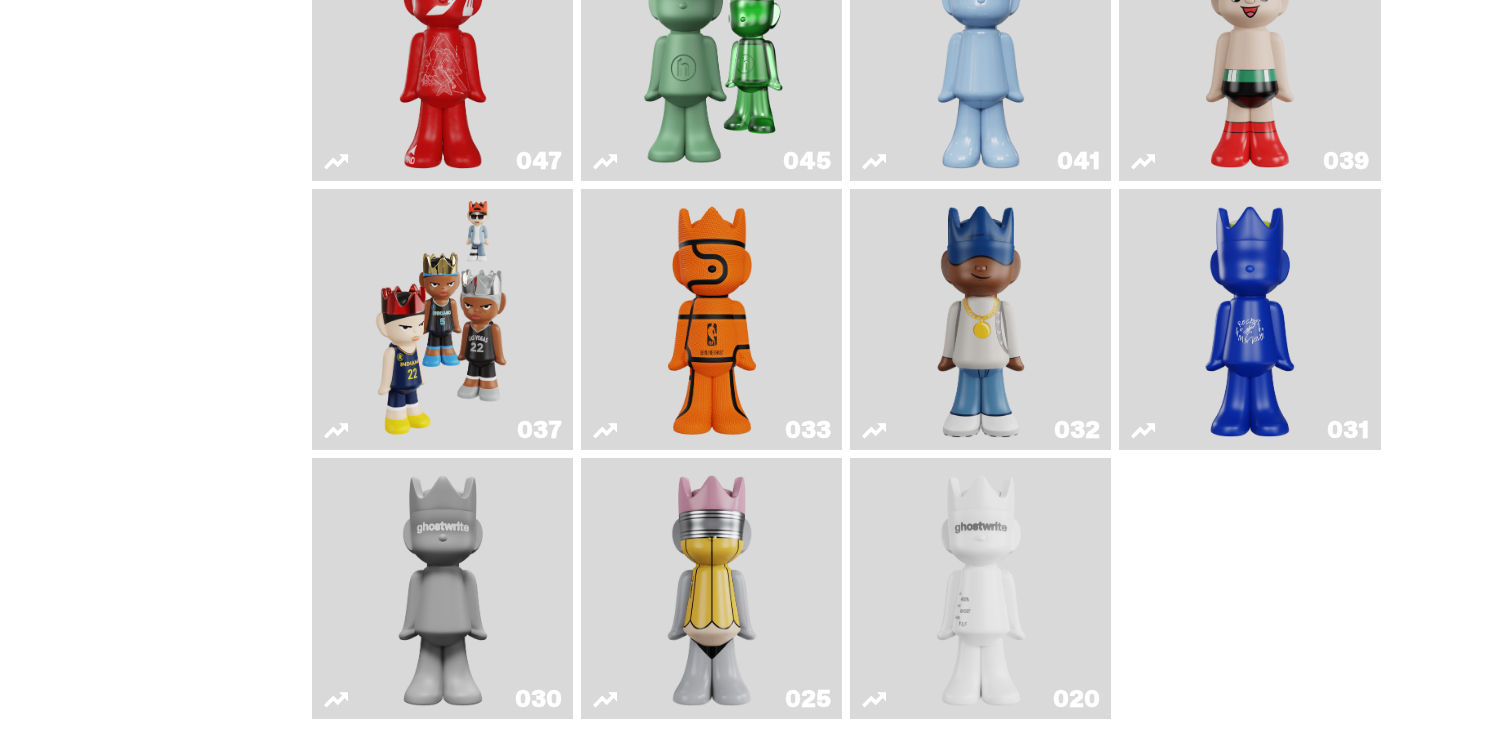 scroll, scrollTop: 689, scrollLeft: 0, axis: vertical 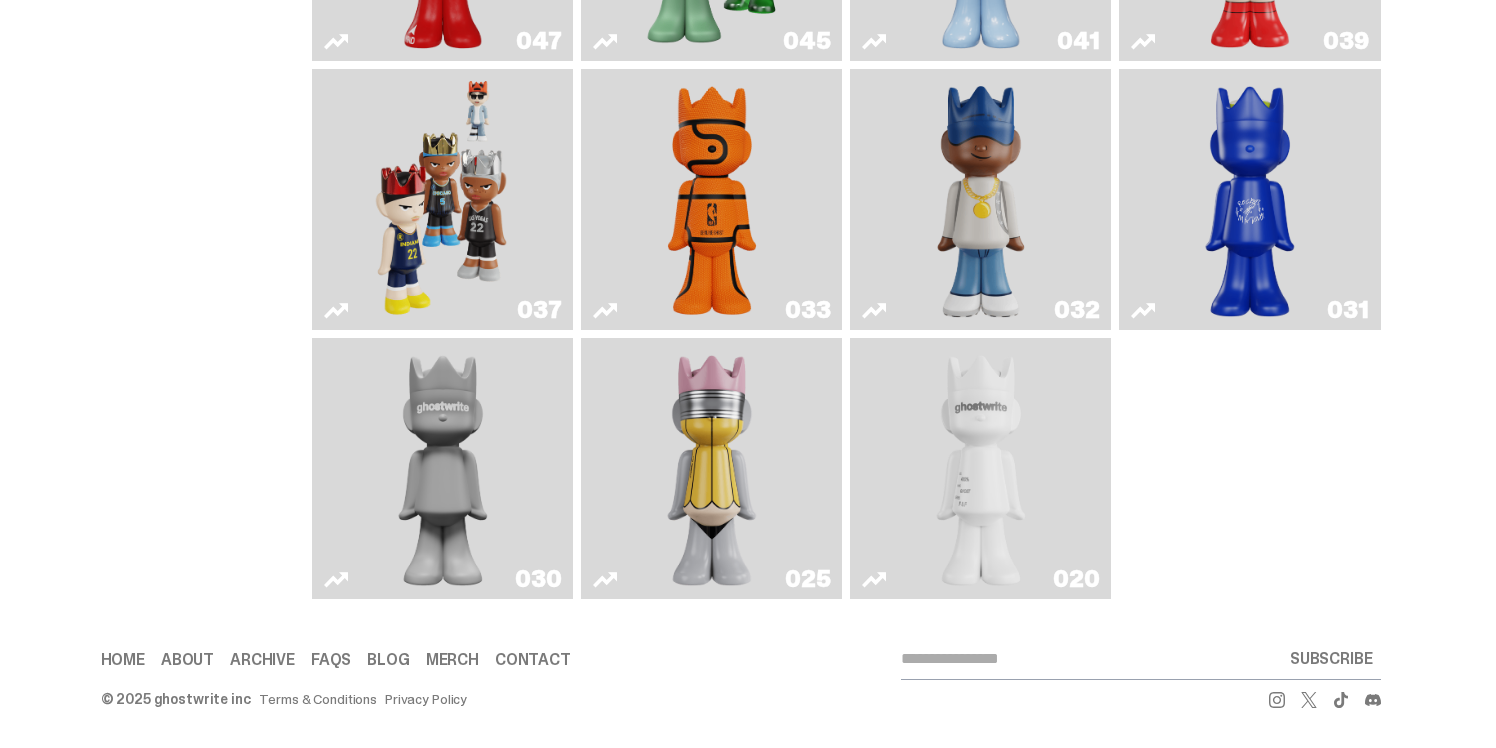 click at bounding box center (981, 199) 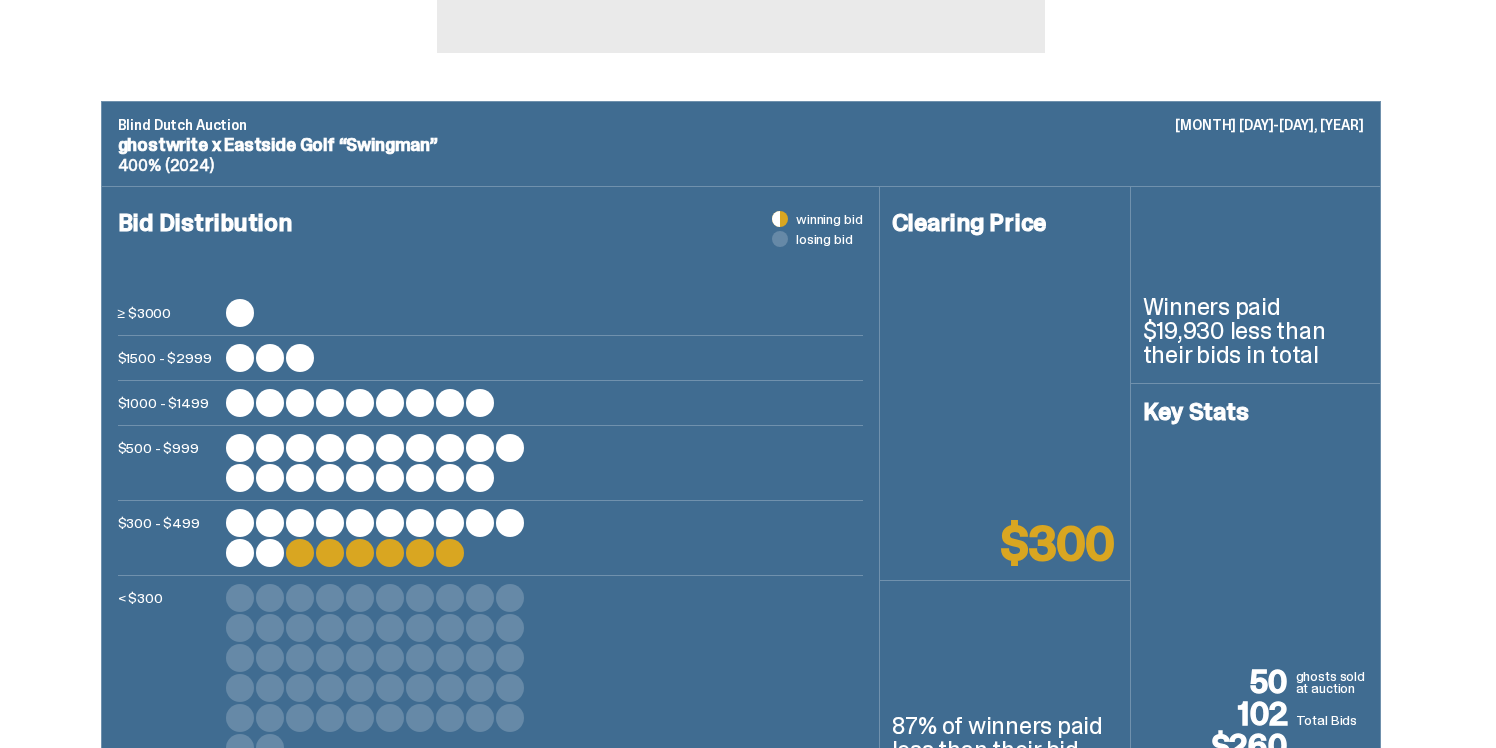 scroll, scrollTop: 0, scrollLeft: 0, axis: both 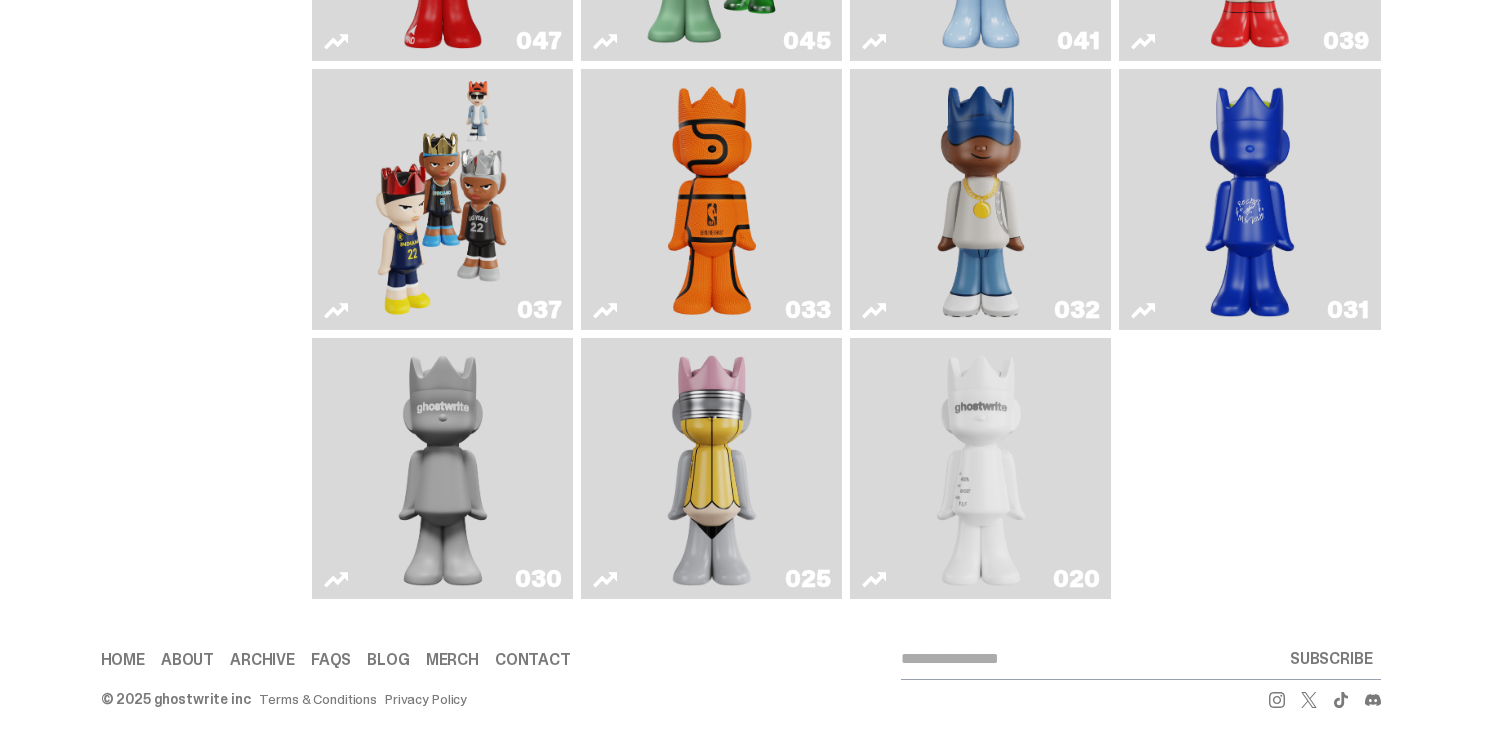 click on "020" at bounding box center [980, 468] 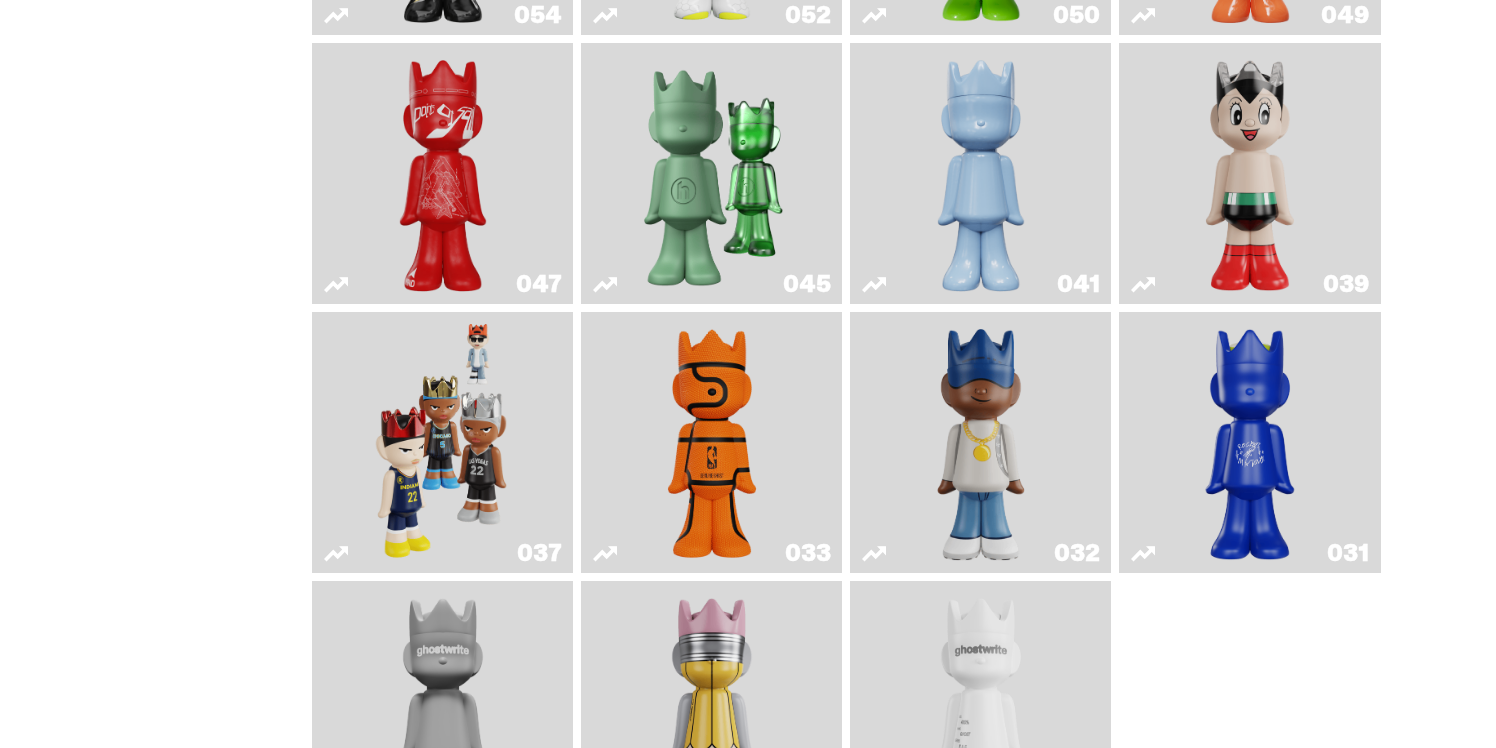 scroll, scrollTop: 112, scrollLeft: 0, axis: vertical 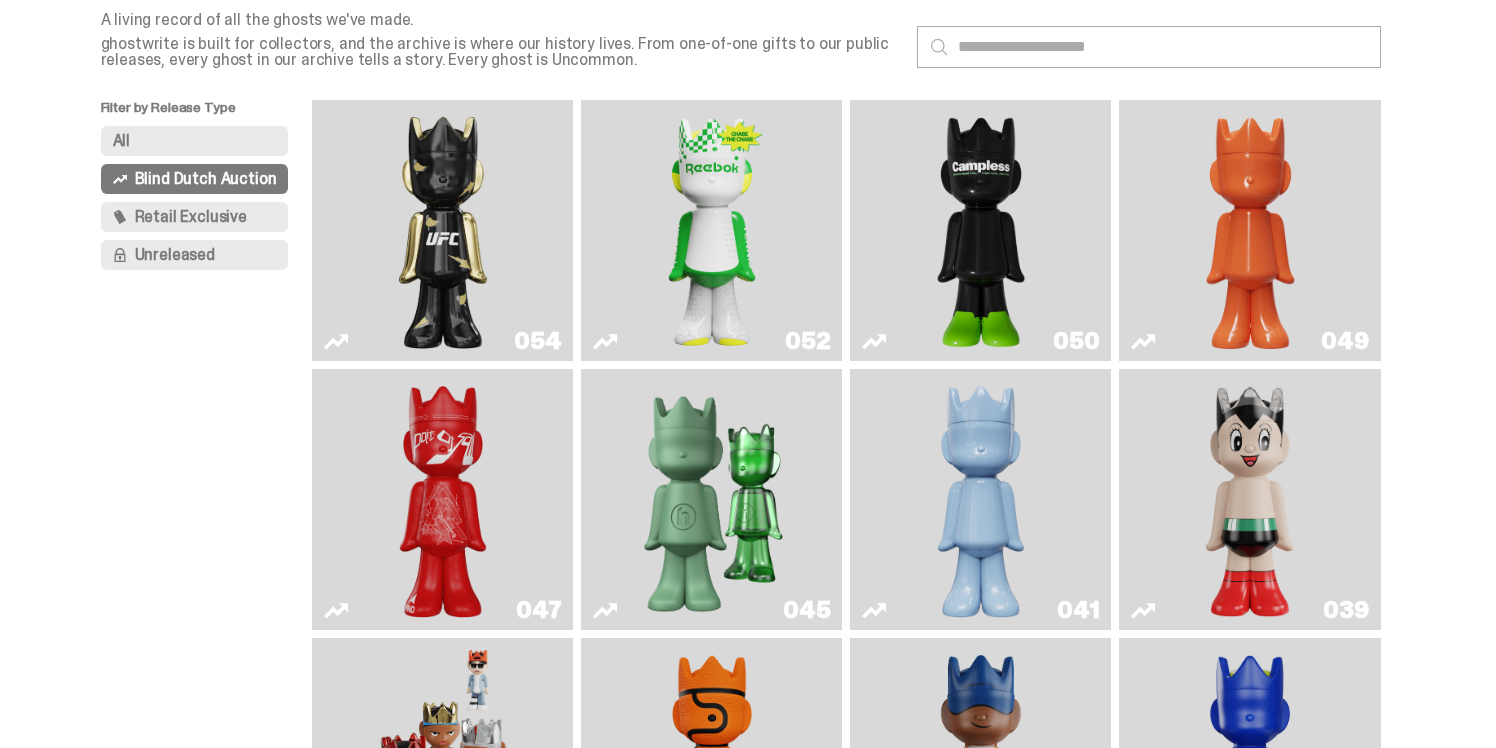 click at bounding box center (443, 499) 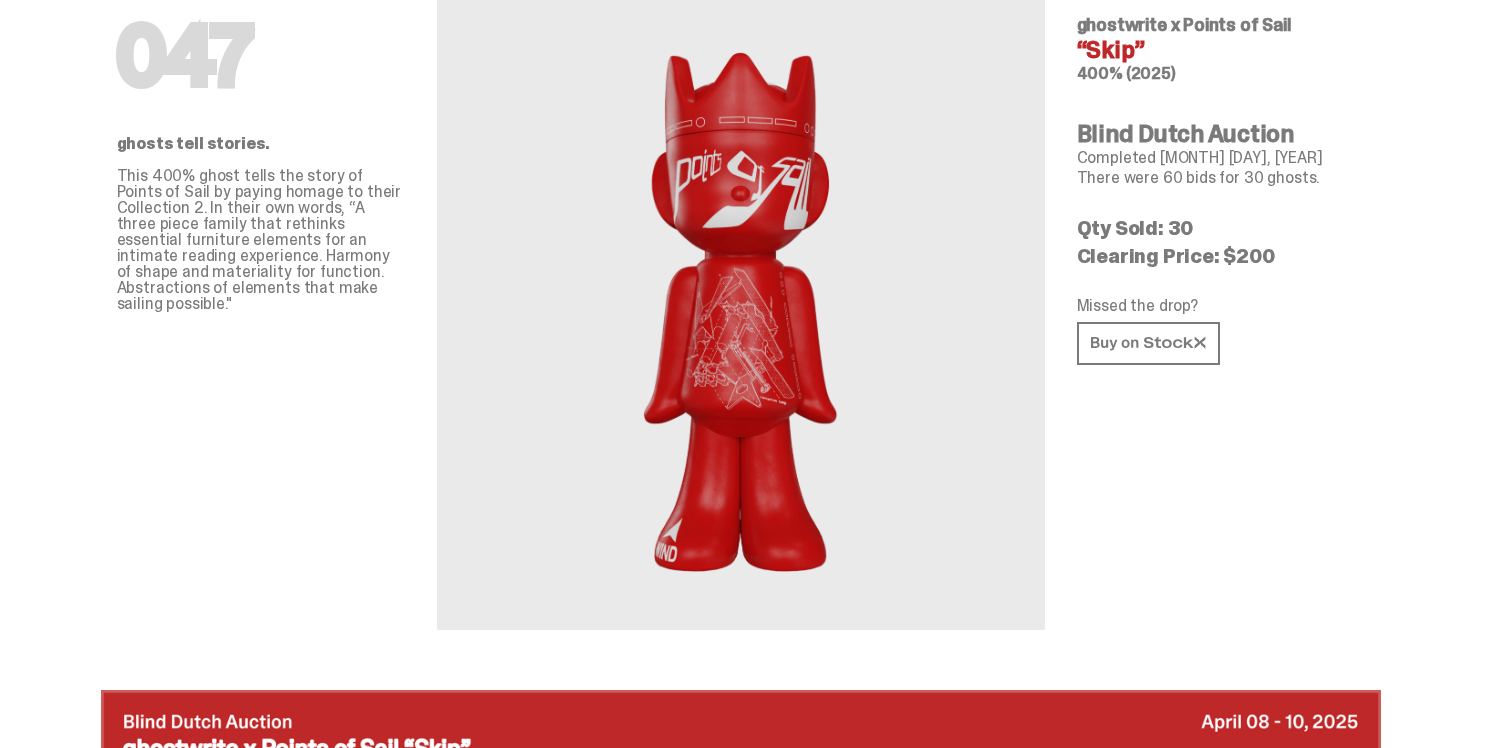 scroll, scrollTop: 0, scrollLeft: 0, axis: both 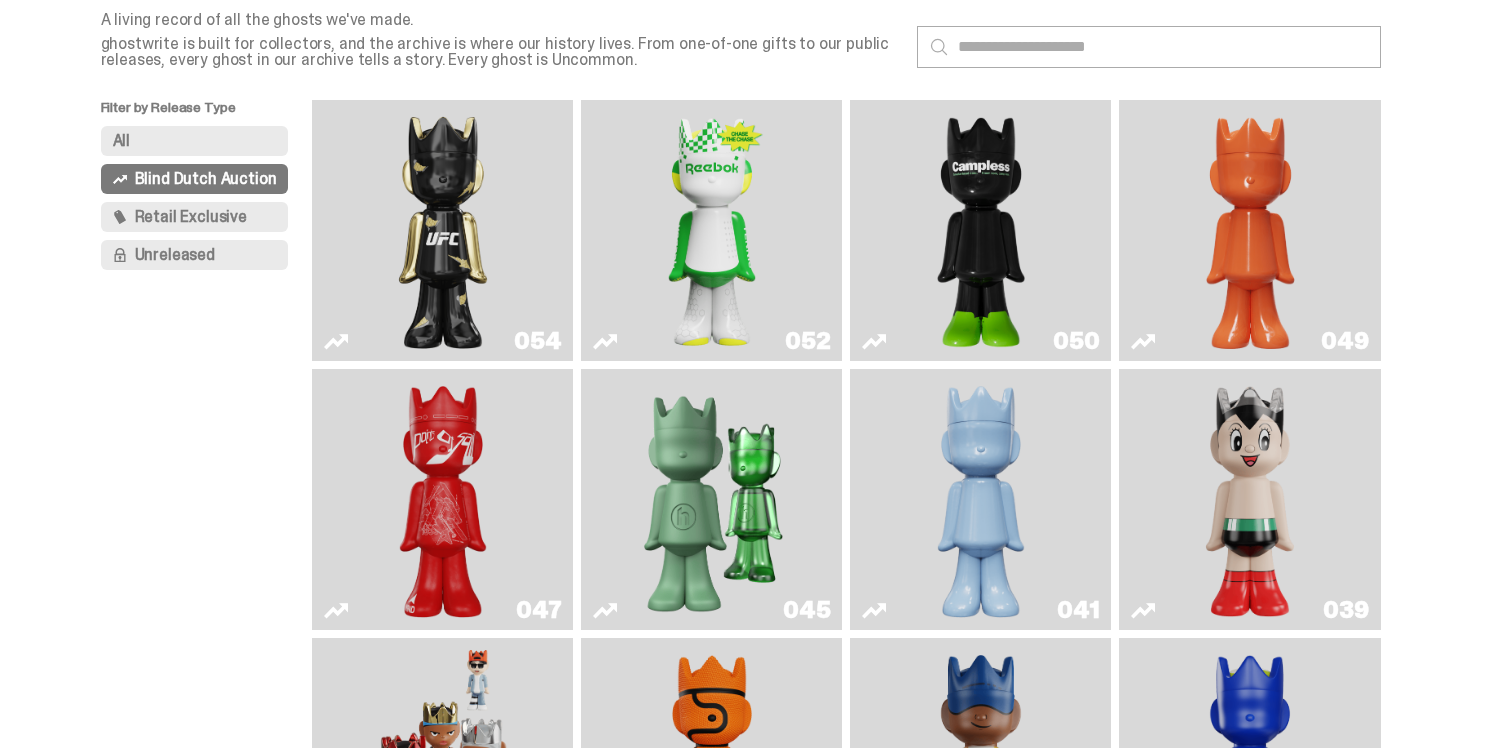 click at bounding box center [712, 230] 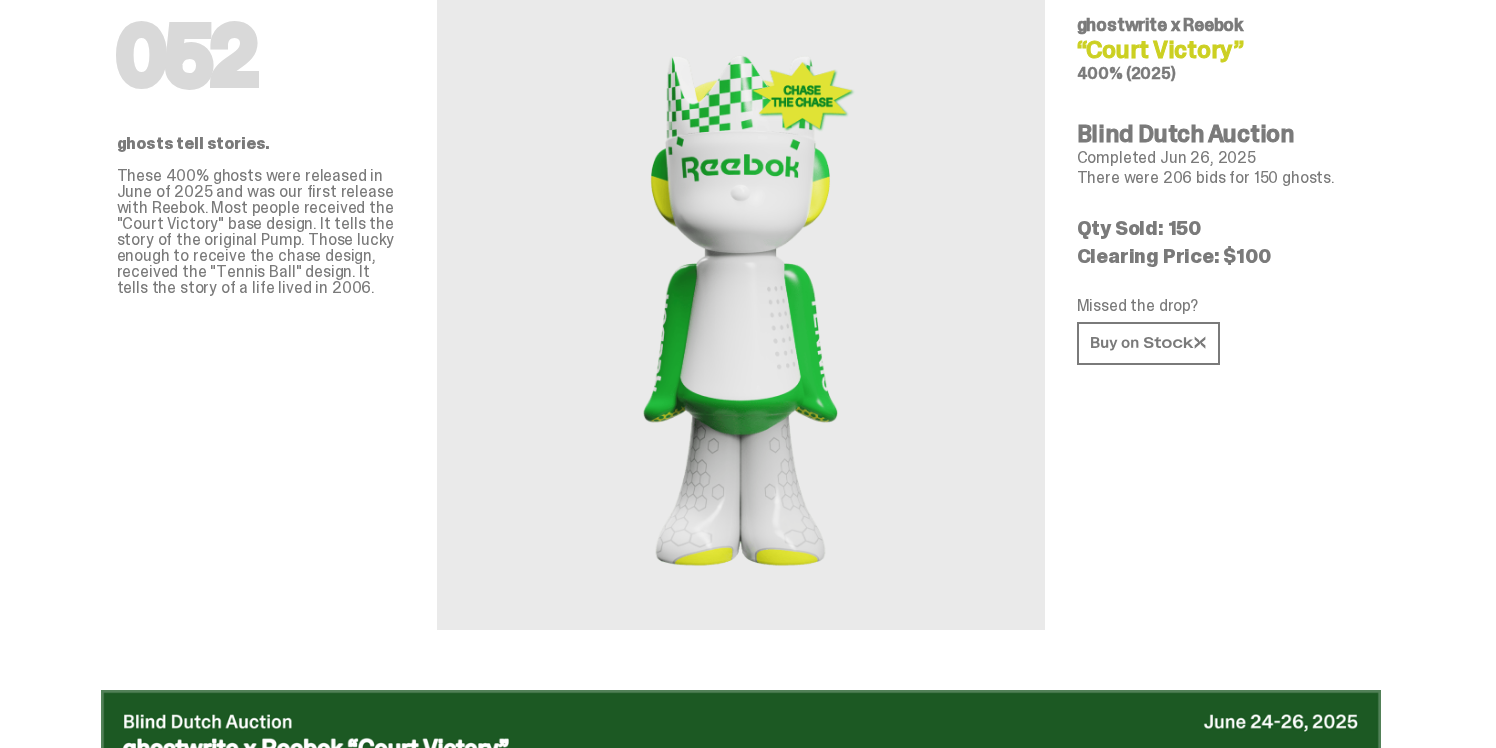 scroll, scrollTop: 0, scrollLeft: 0, axis: both 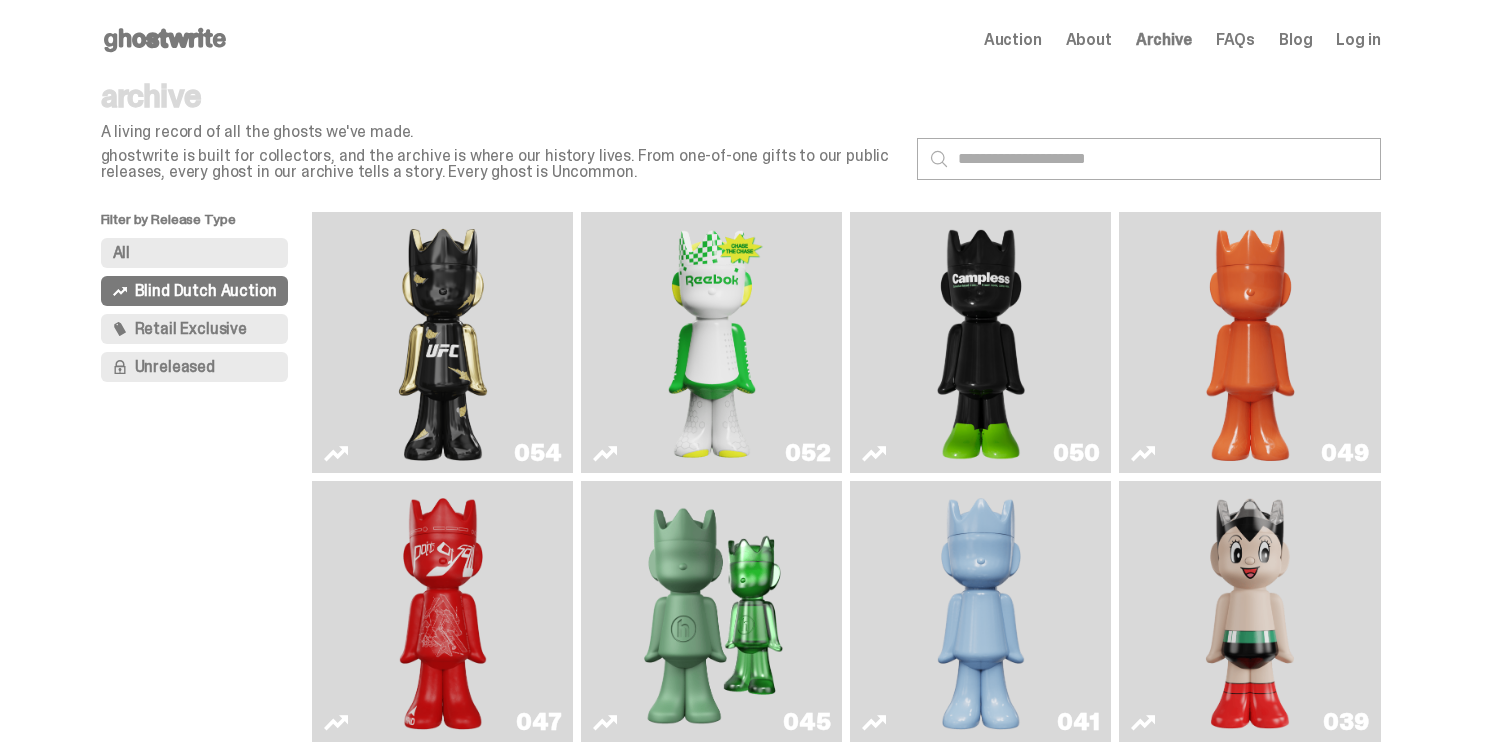 click on "All" at bounding box center (195, 253) 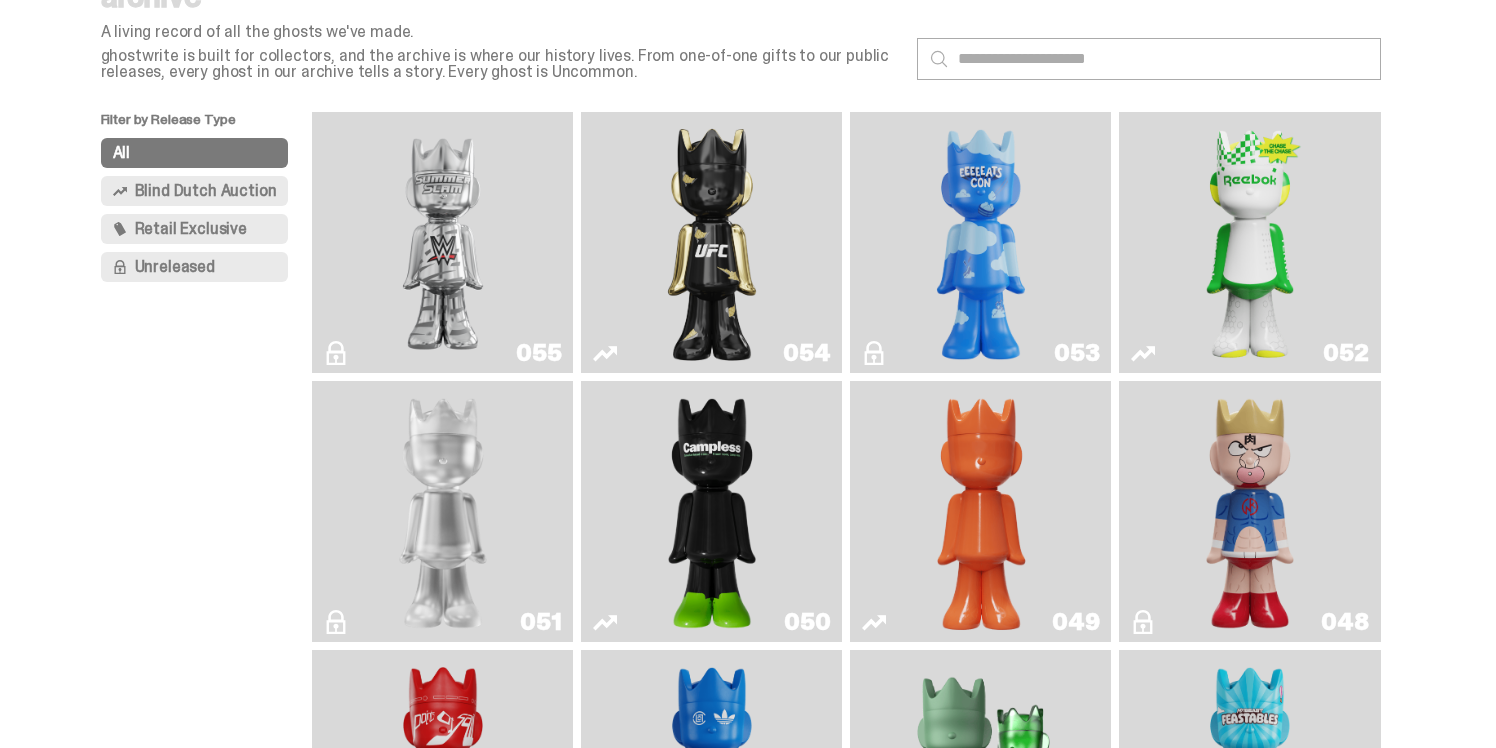 scroll, scrollTop: 98, scrollLeft: 0, axis: vertical 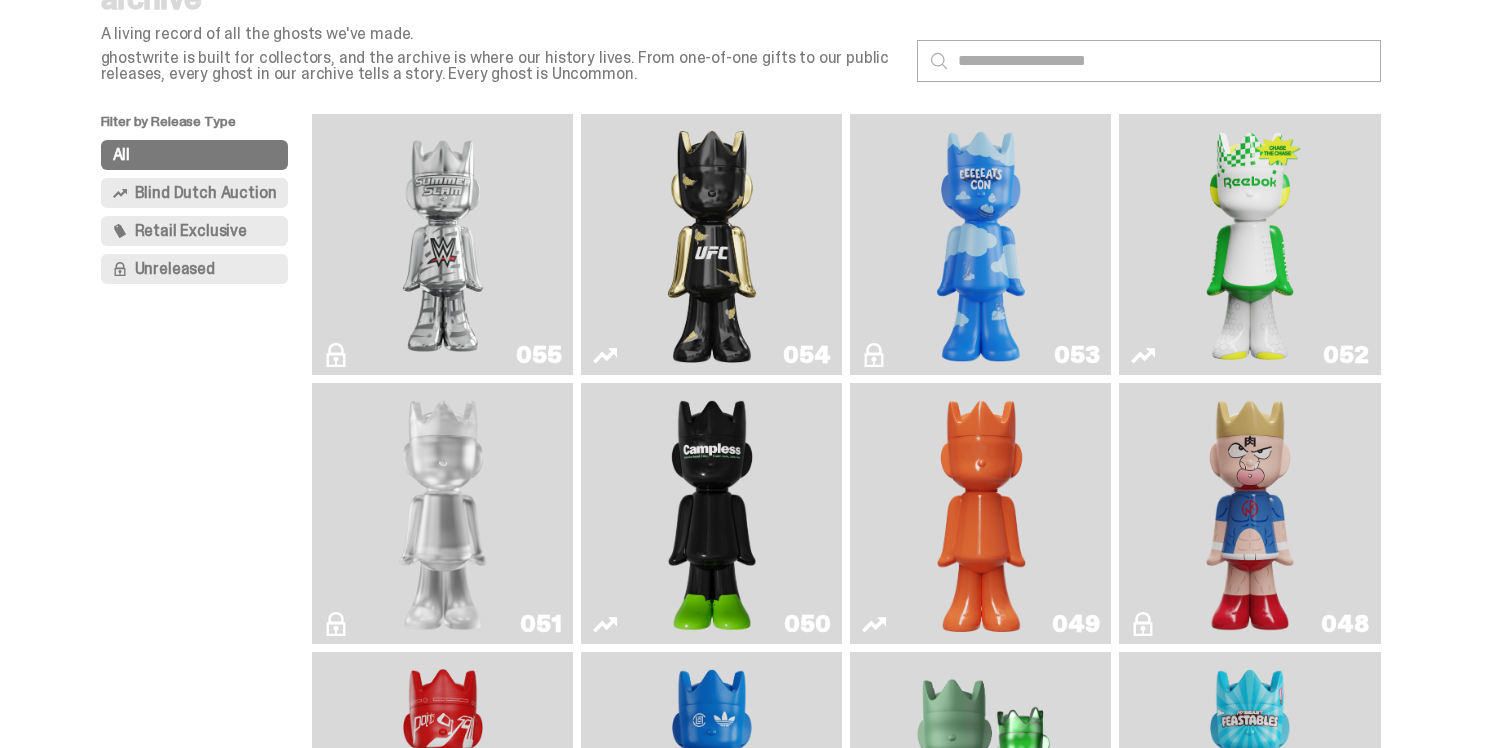 click on "Something went wrong!
Hang in there while we get back on track
archive
A living record of all the ghosts we've made.
ghostwrite is built for collectors, and the archive is where our history lives. From one-of-one gifts to our public releases, every ghost in our archive tells a story. Every ghost is Uncommon.
Filter by Release Type
All
Blind Dutch Auction
Retail Exclusive
Unreleased
055
054
053
052" at bounding box center (740, 1927) 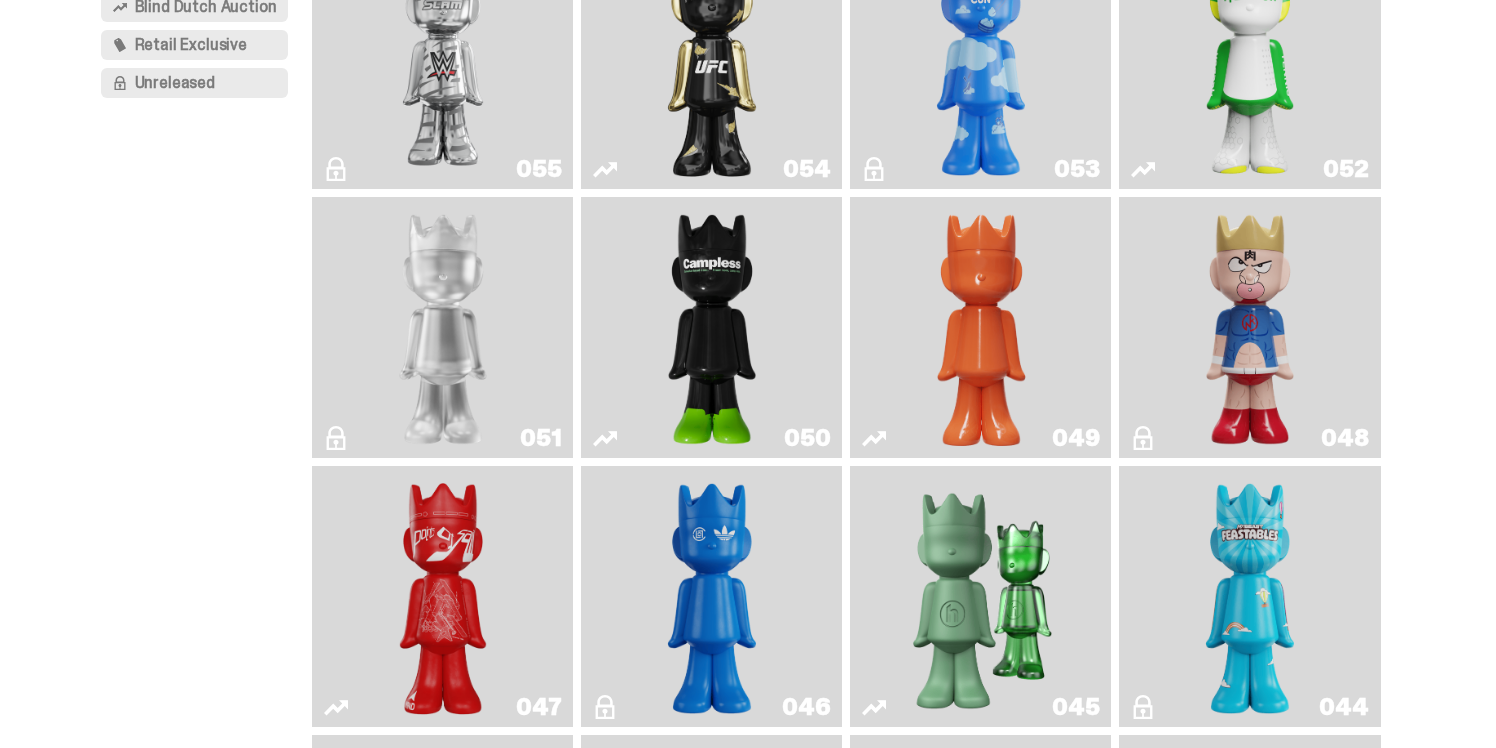 scroll, scrollTop: 285, scrollLeft: 0, axis: vertical 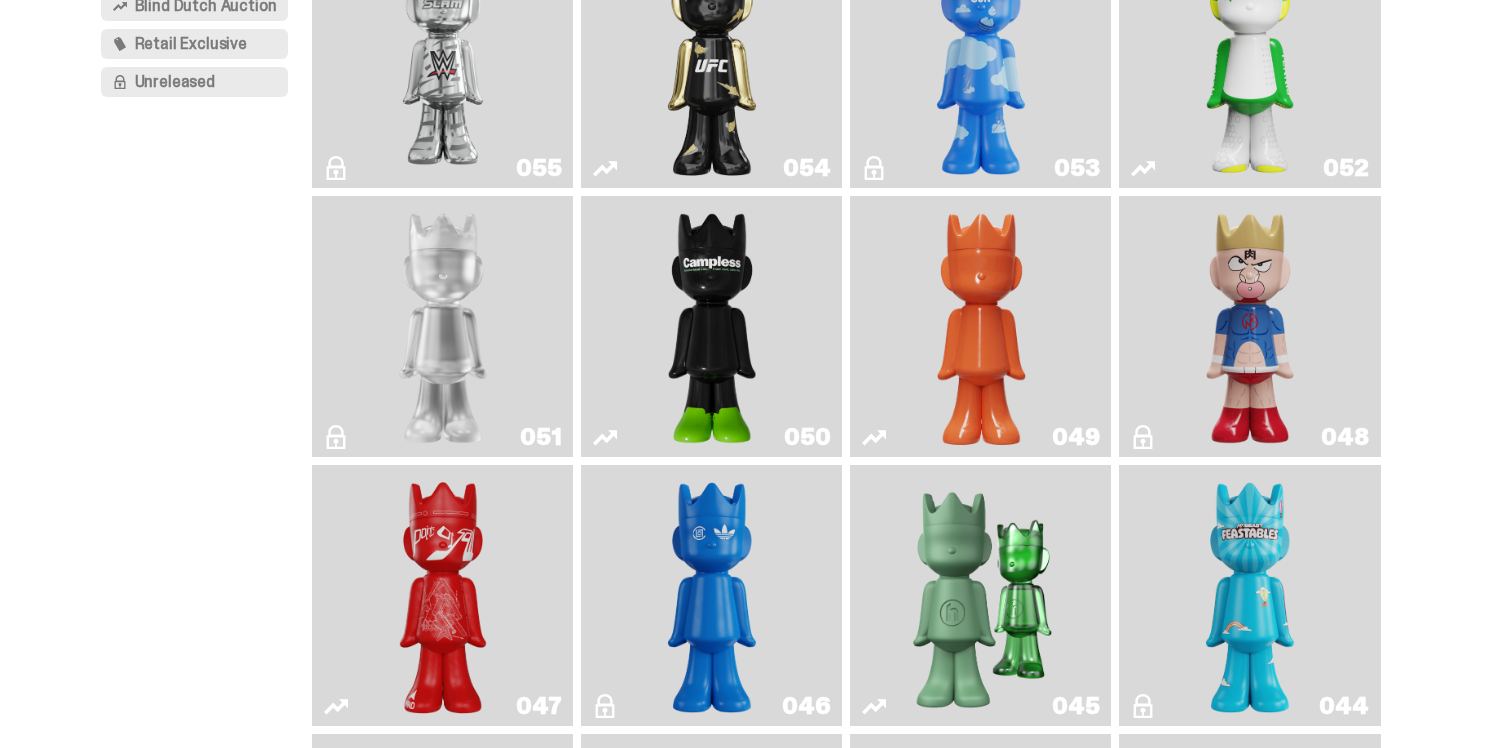 click on "048" at bounding box center (1249, 326) 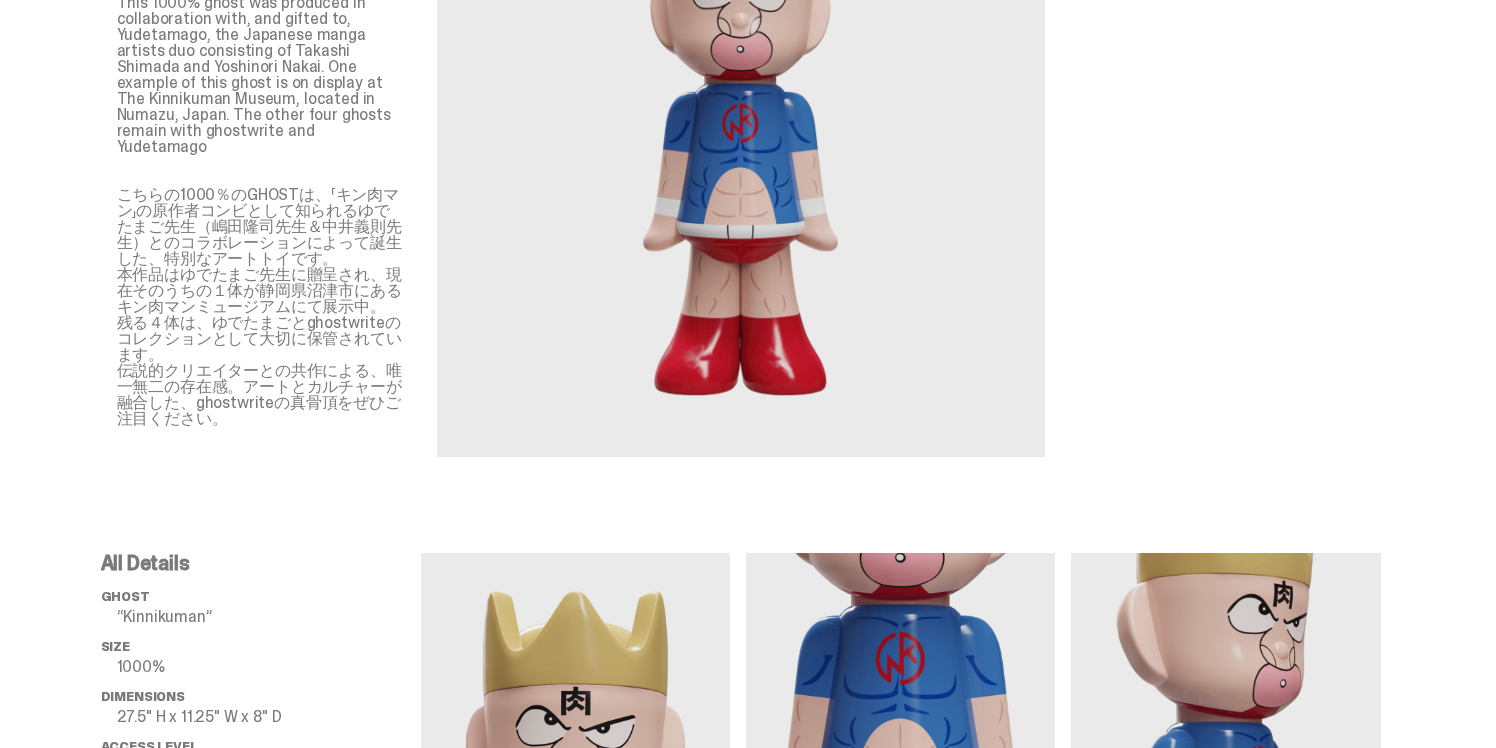 scroll, scrollTop: 0, scrollLeft: 0, axis: both 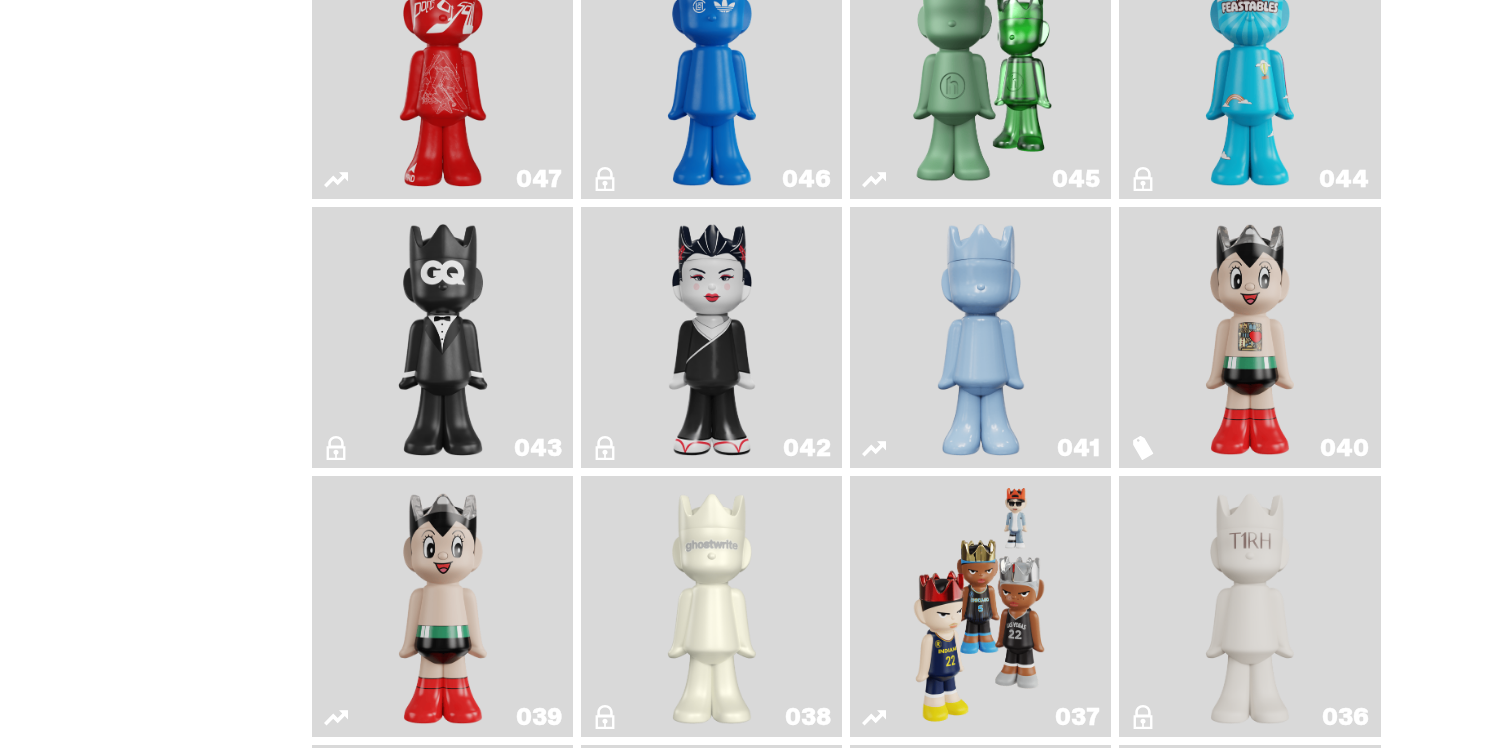 click at bounding box center (443, 337) 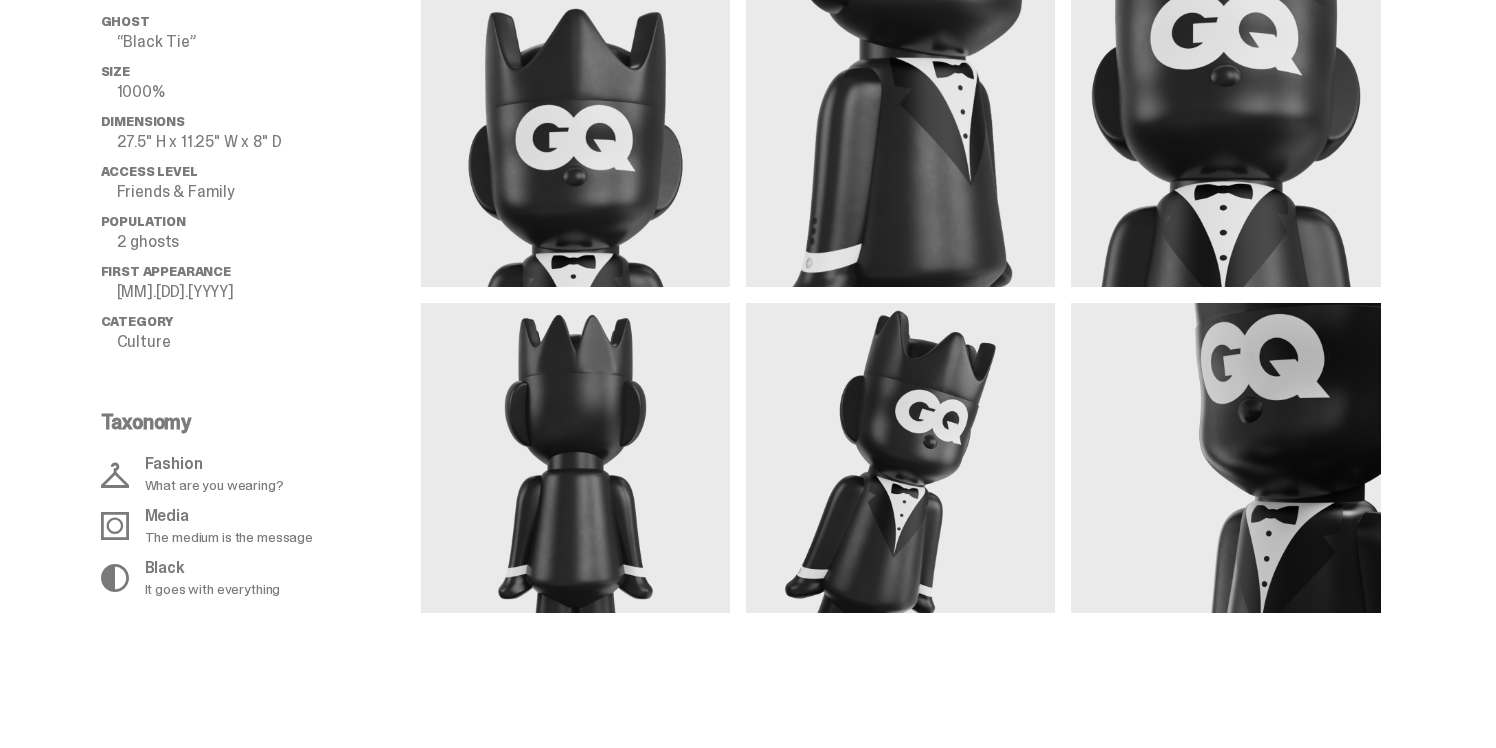 scroll, scrollTop: 0, scrollLeft: 0, axis: both 